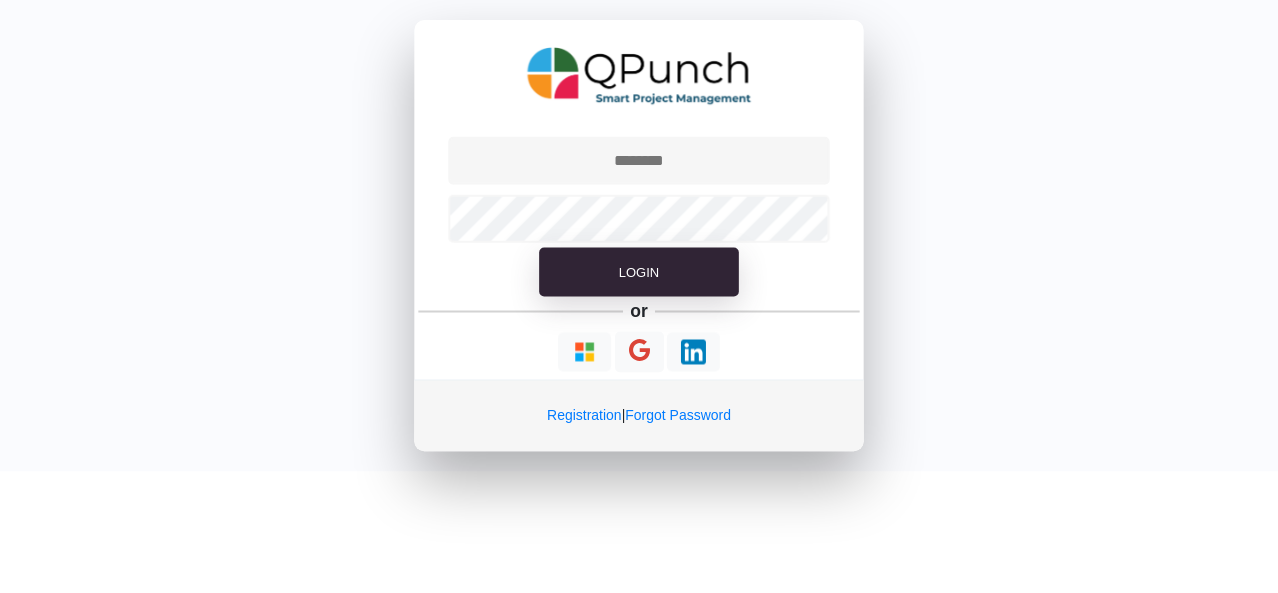 scroll, scrollTop: 0, scrollLeft: 0, axis: both 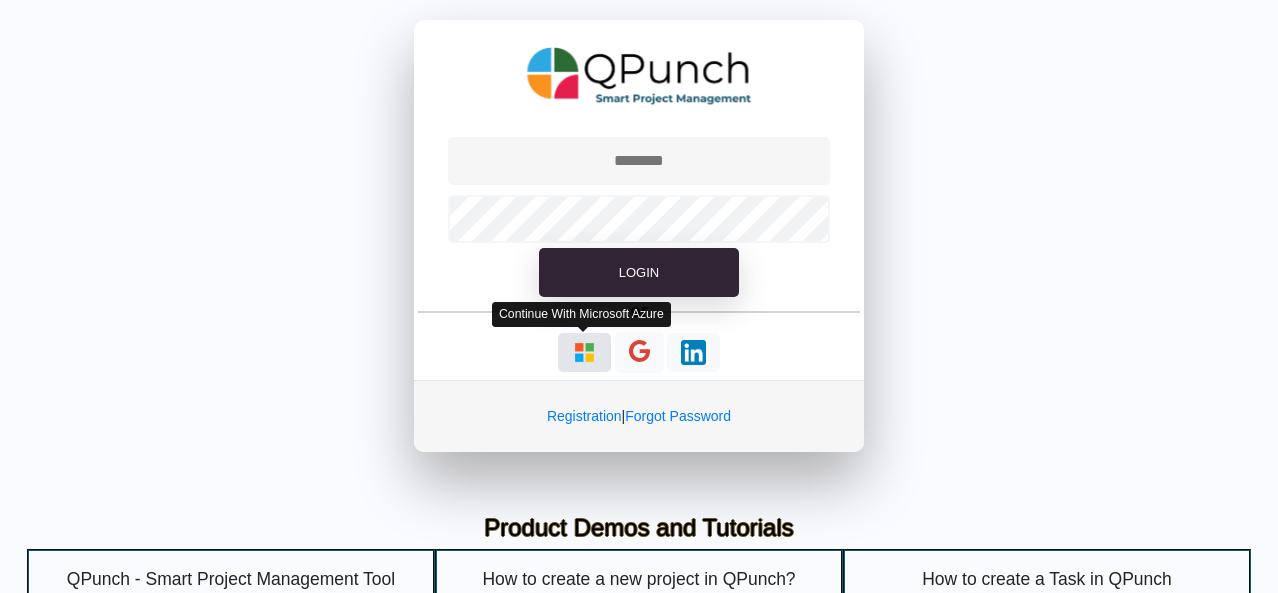 click at bounding box center [584, 352] 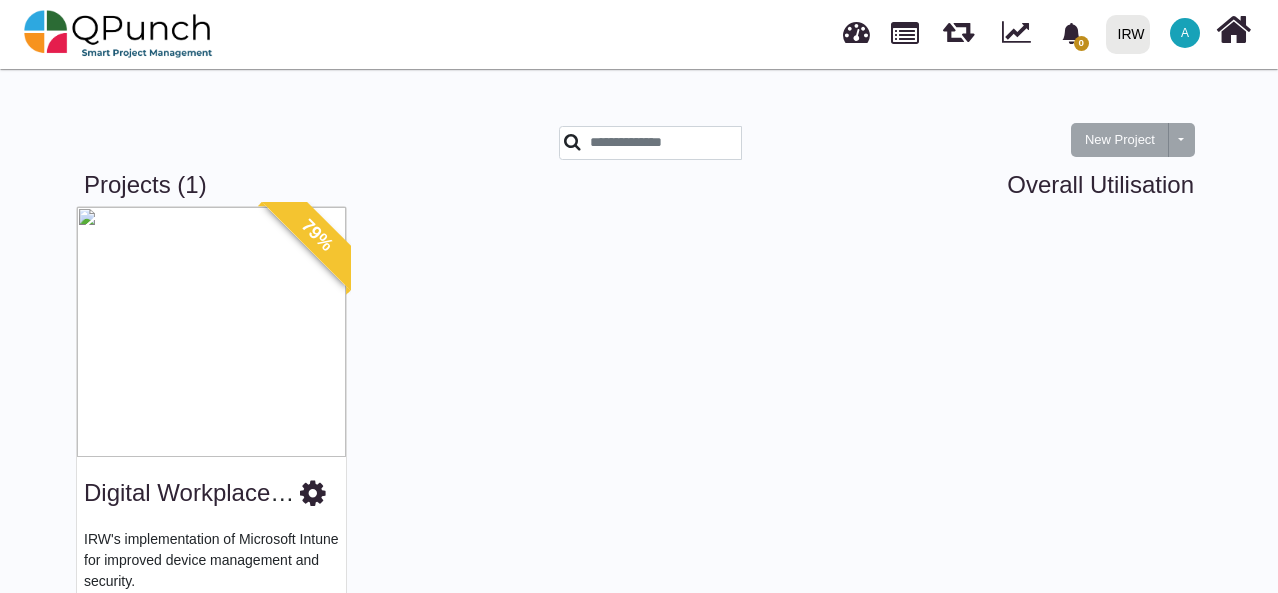 click on "A" at bounding box center (1185, 33) 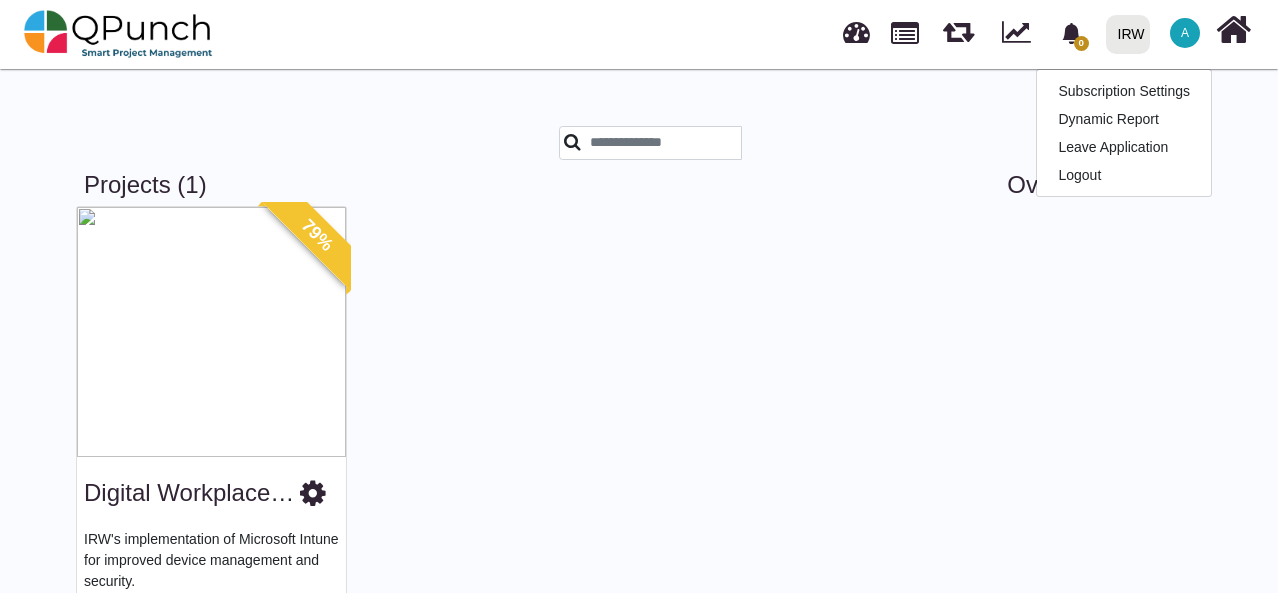 click on "A" at bounding box center [1185, 33] 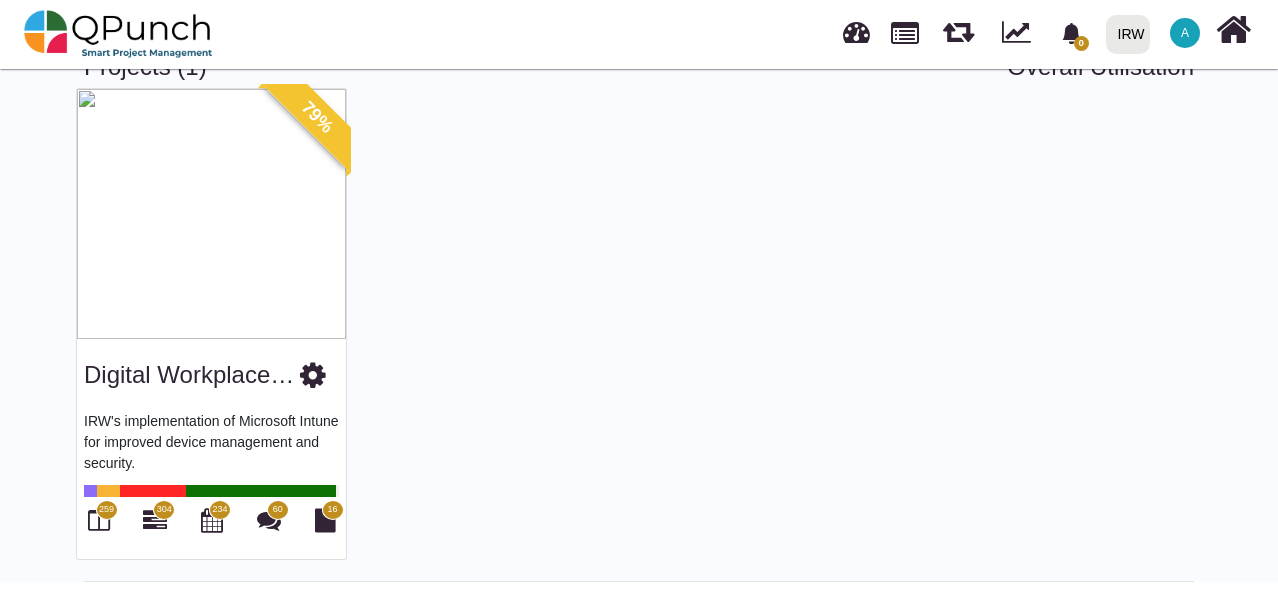 scroll, scrollTop: 0, scrollLeft: 0, axis: both 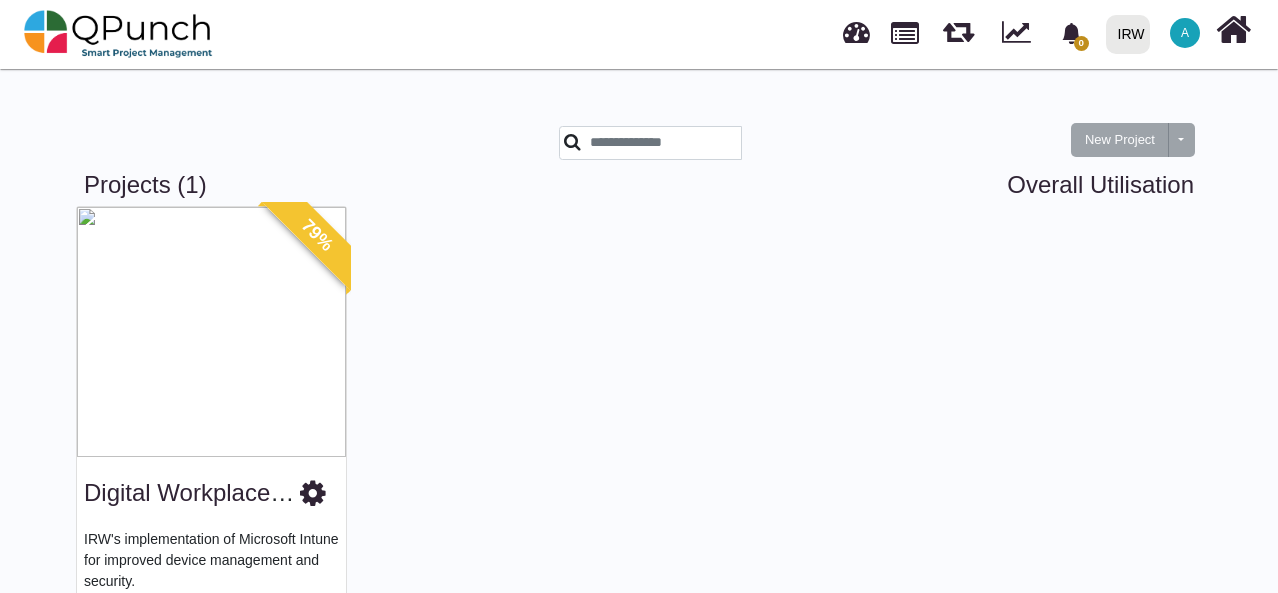 click on "A" at bounding box center (1185, 33) 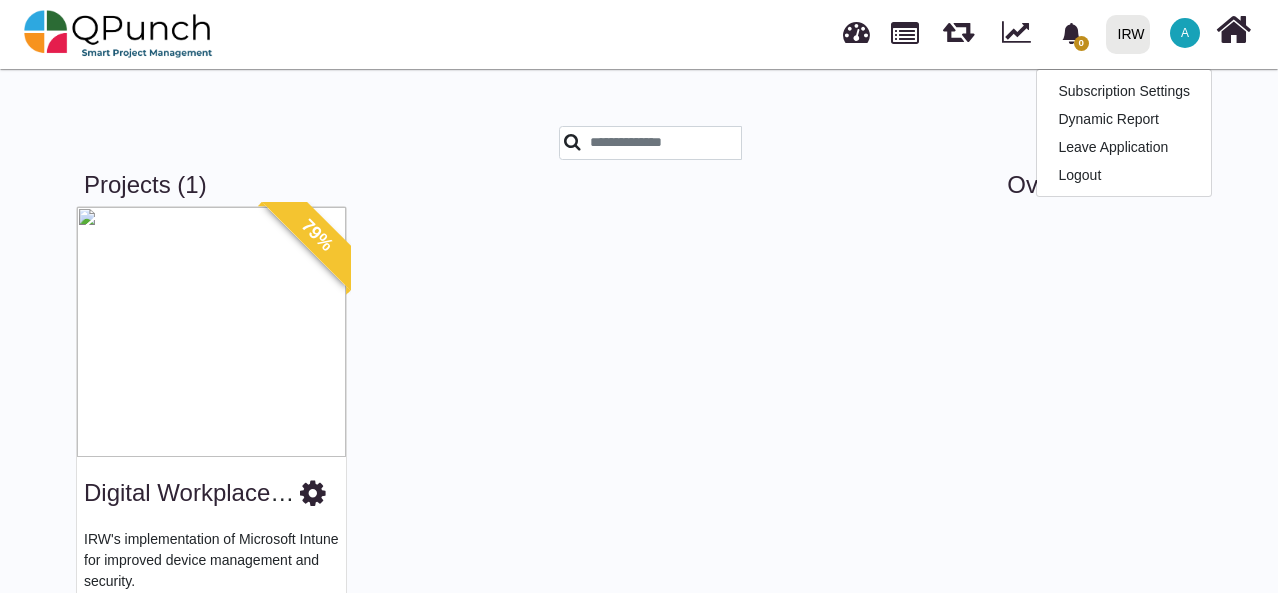 click on "79%
Digital Workplace P2
IRW's implementation of Microsoft Intune for improved device management and security.       259     304     234     60     16" at bounding box center (639, 445) 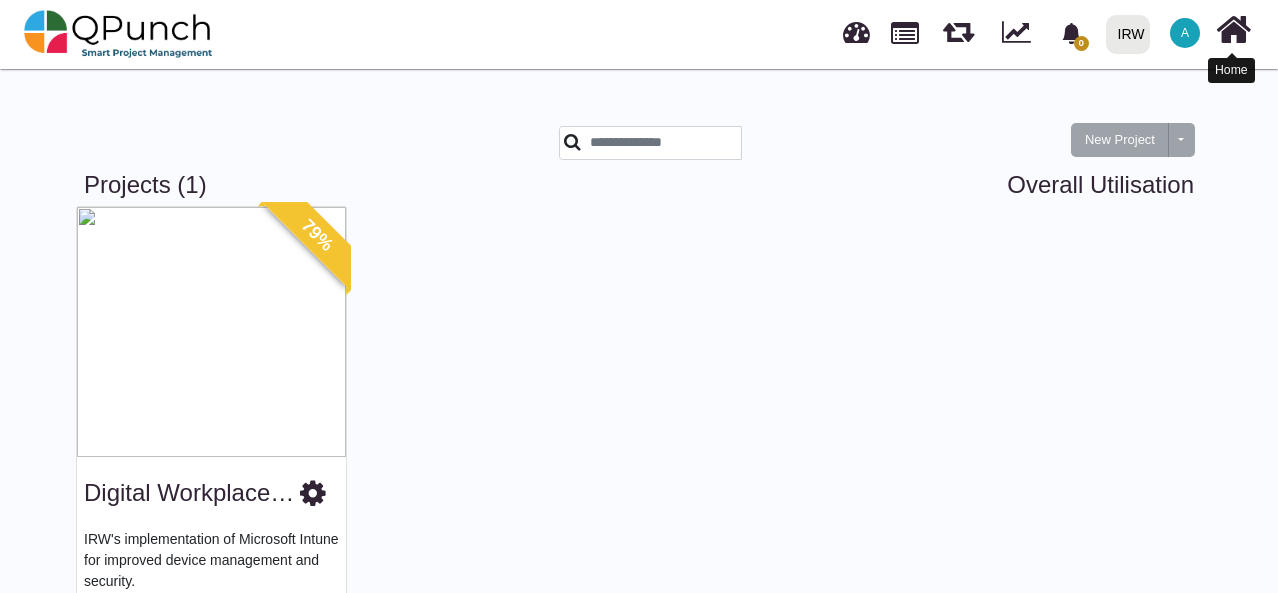 click at bounding box center [1233, 30] 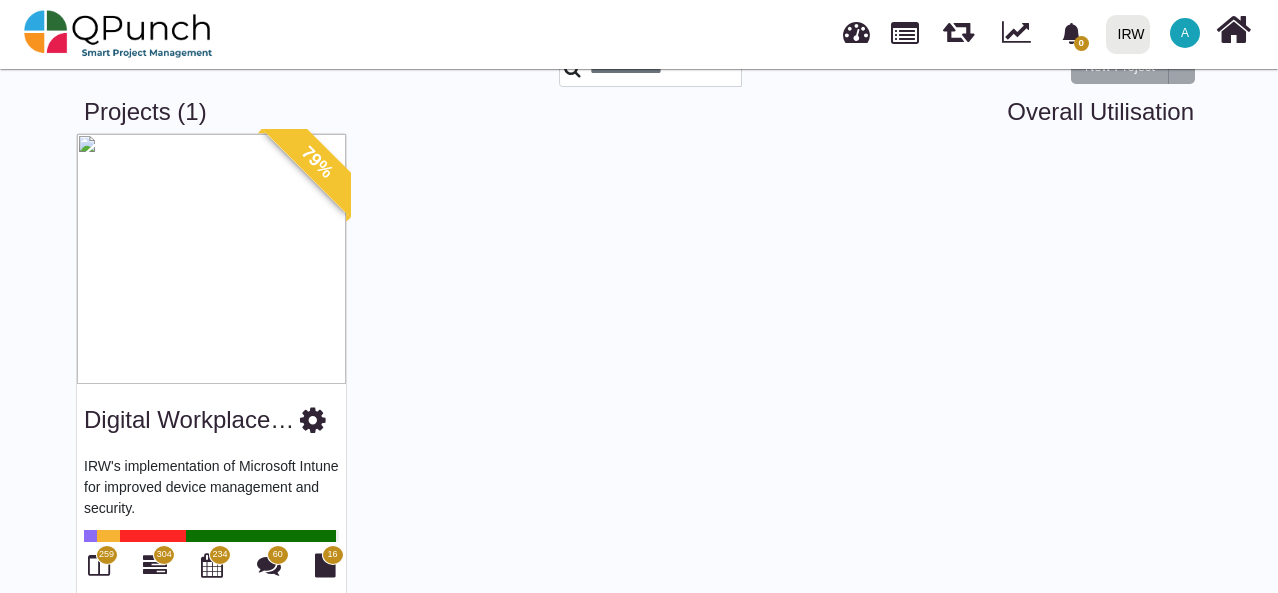 scroll, scrollTop: 118, scrollLeft: 0, axis: vertical 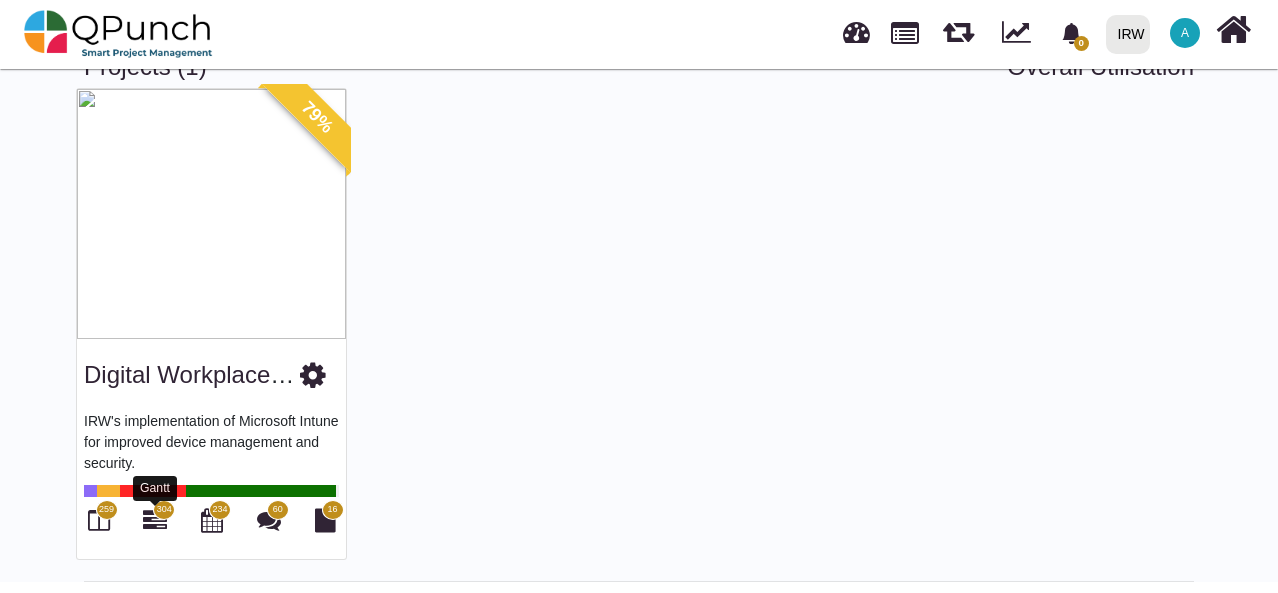 click at bounding box center (155, 520) 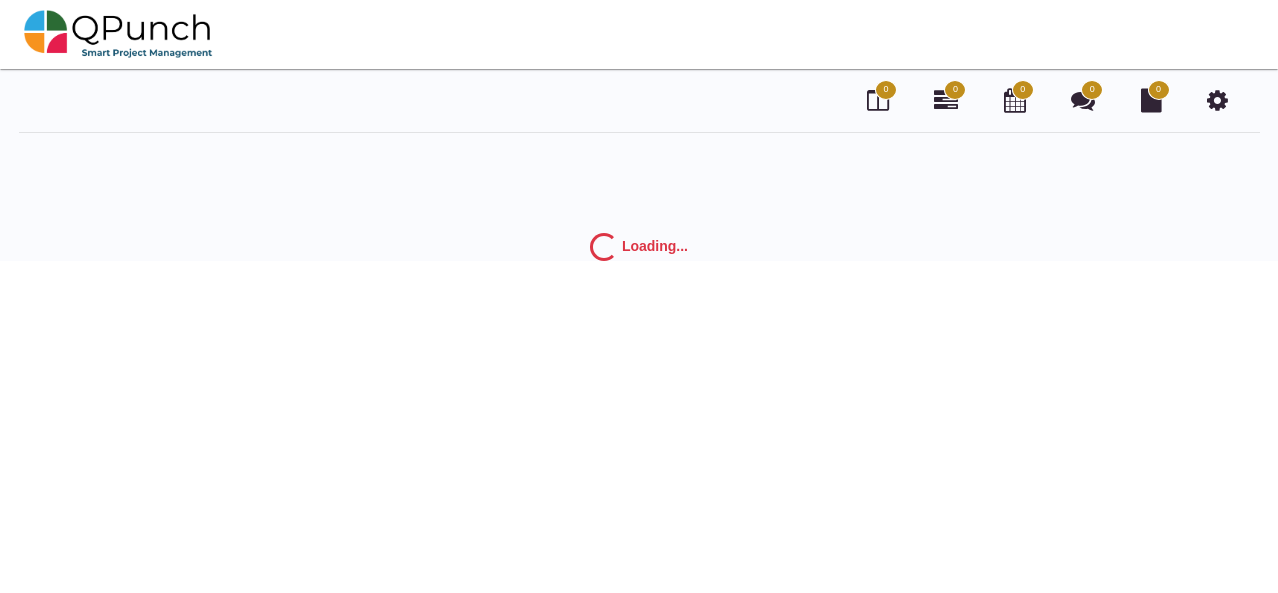 scroll, scrollTop: 0, scrollLeft: 0, axis: both 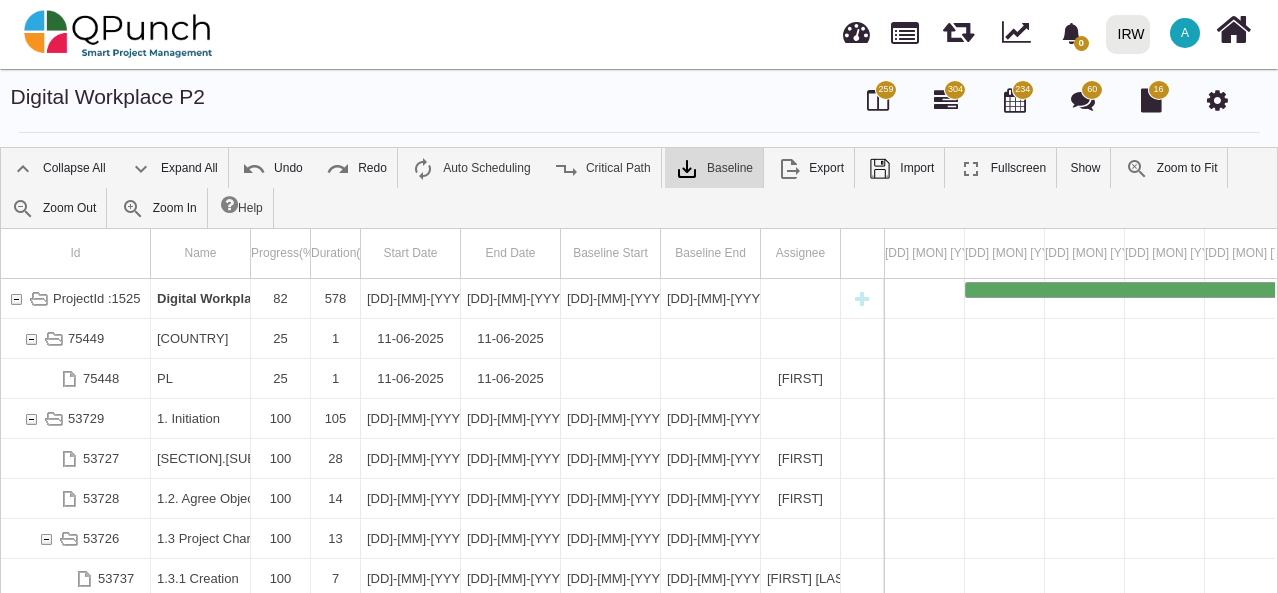 click on "259" at bounding box center (886, 90) 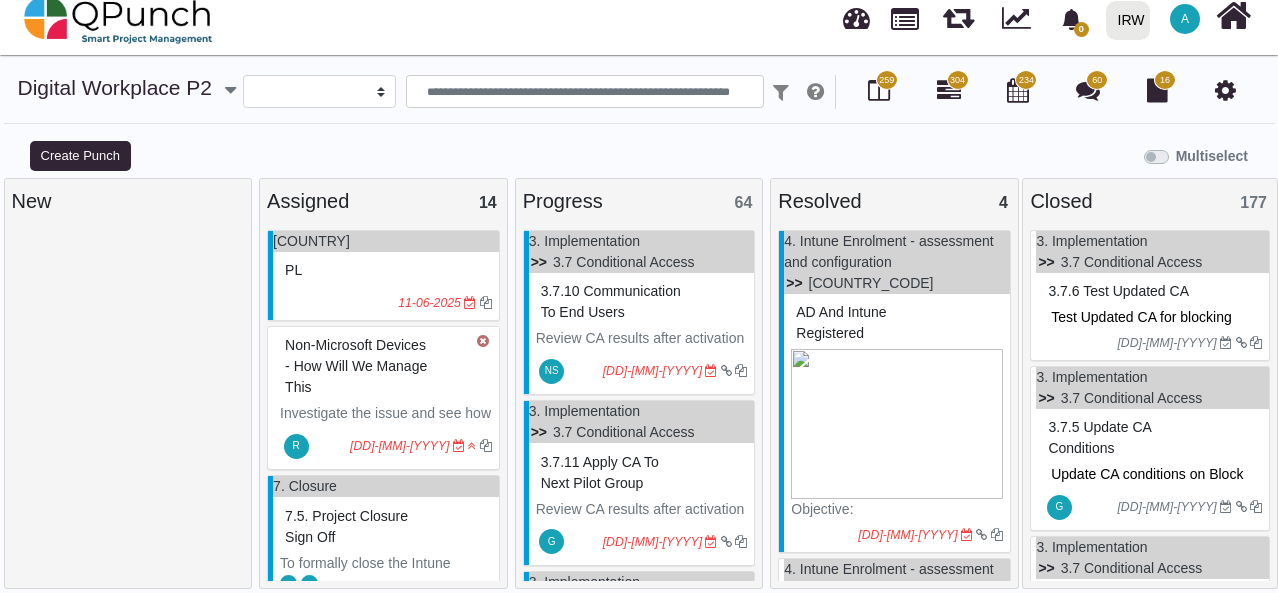 scroll, scrollTop: 19, scrollLeft: 0, axis: vertical 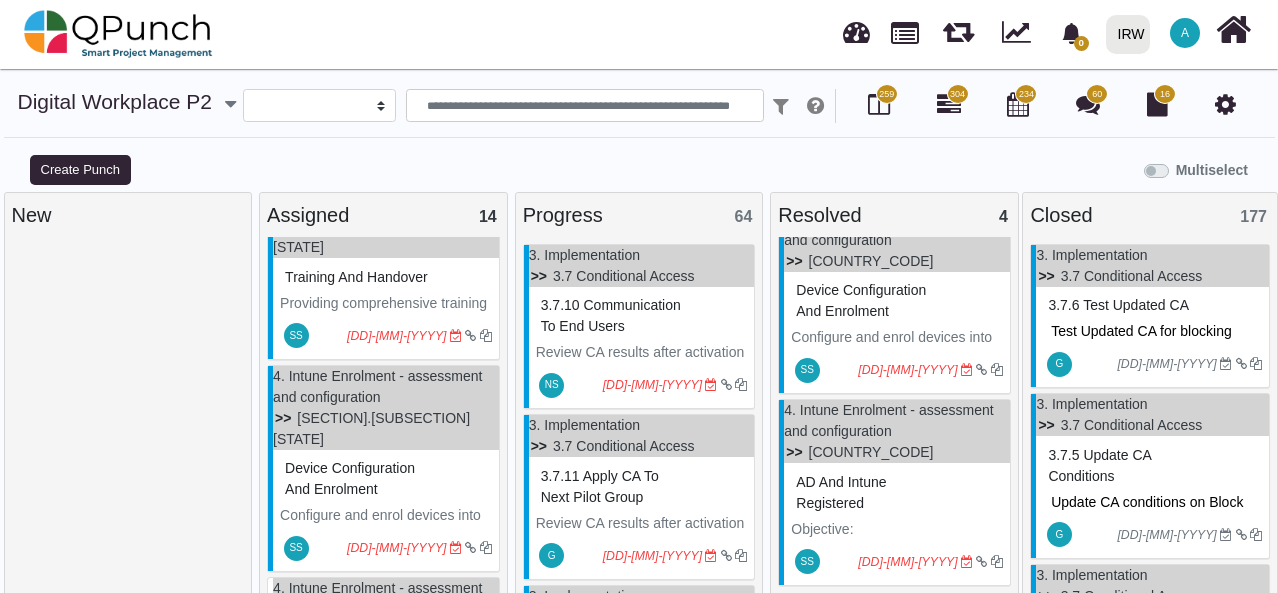 click on "A" at bounding box center (1185, 33) 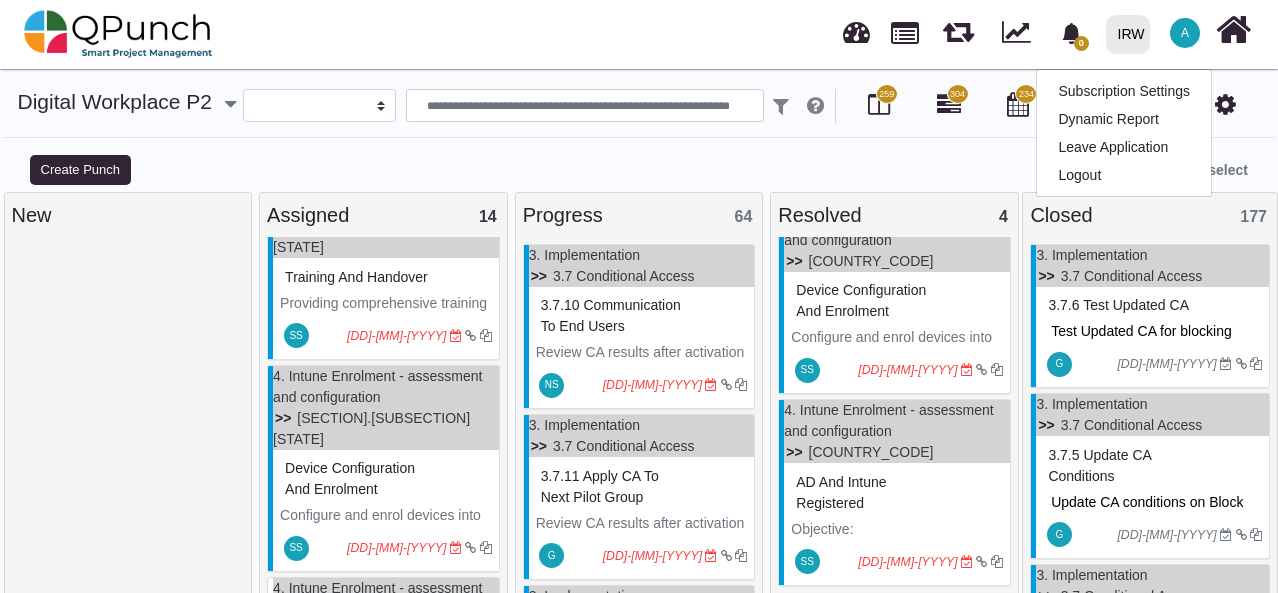 click on "**********" at bounding box center (639, 120) 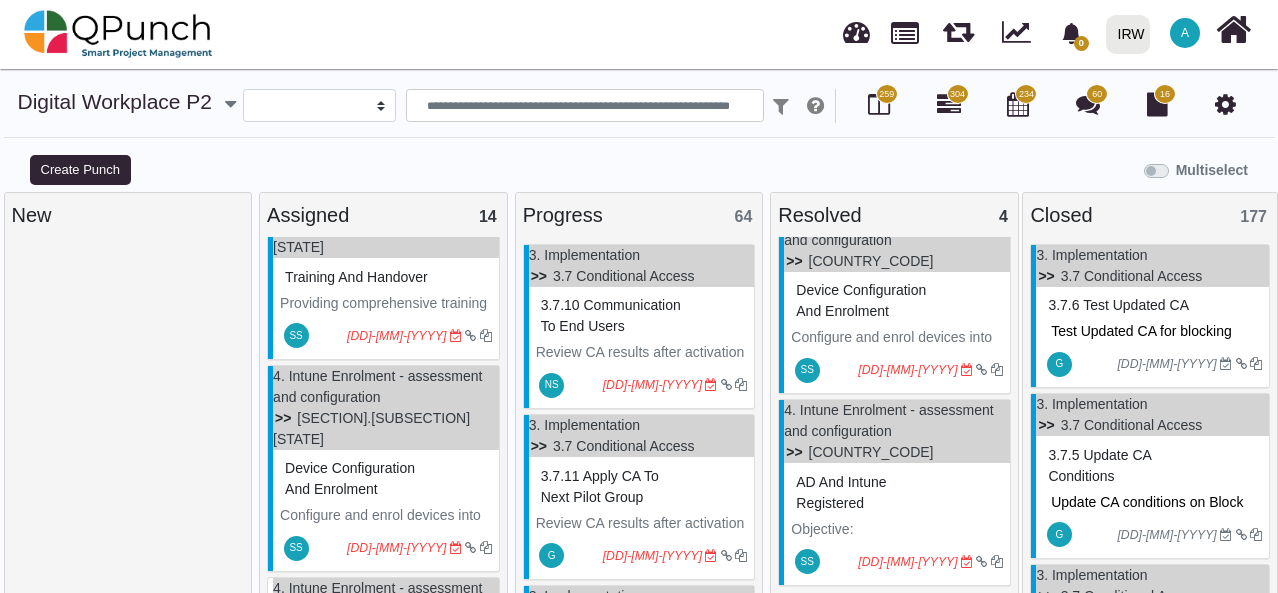click on "A" at bounding box center [1185, 33] 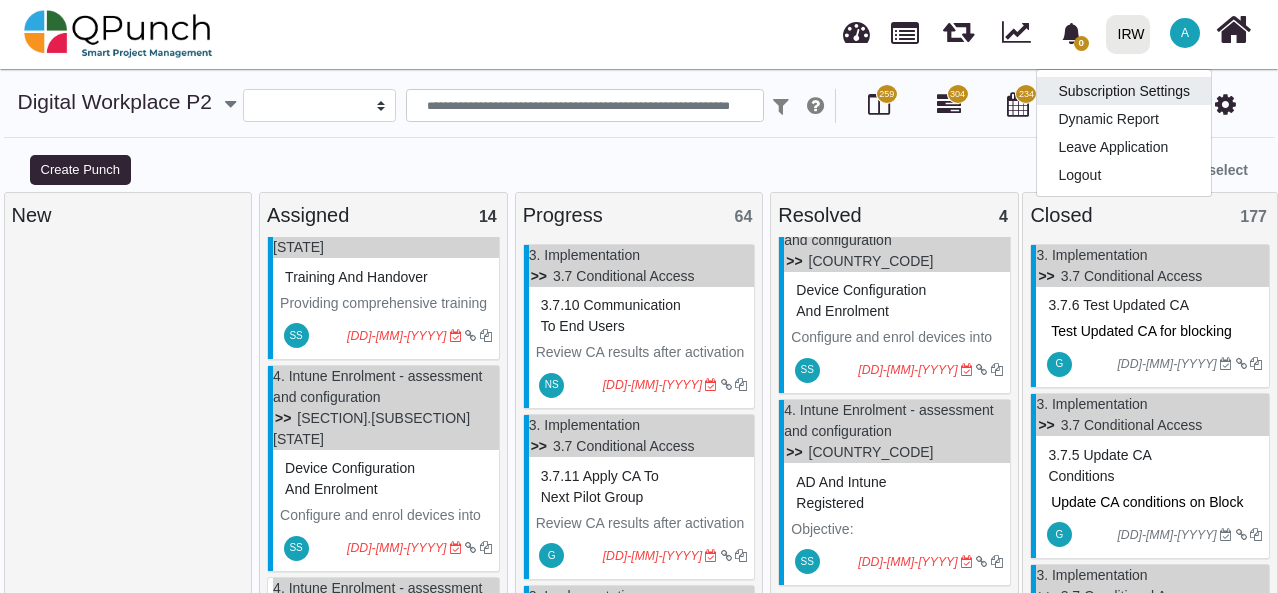 click on "Subscription Settings" at bounding box center (1124, 91) 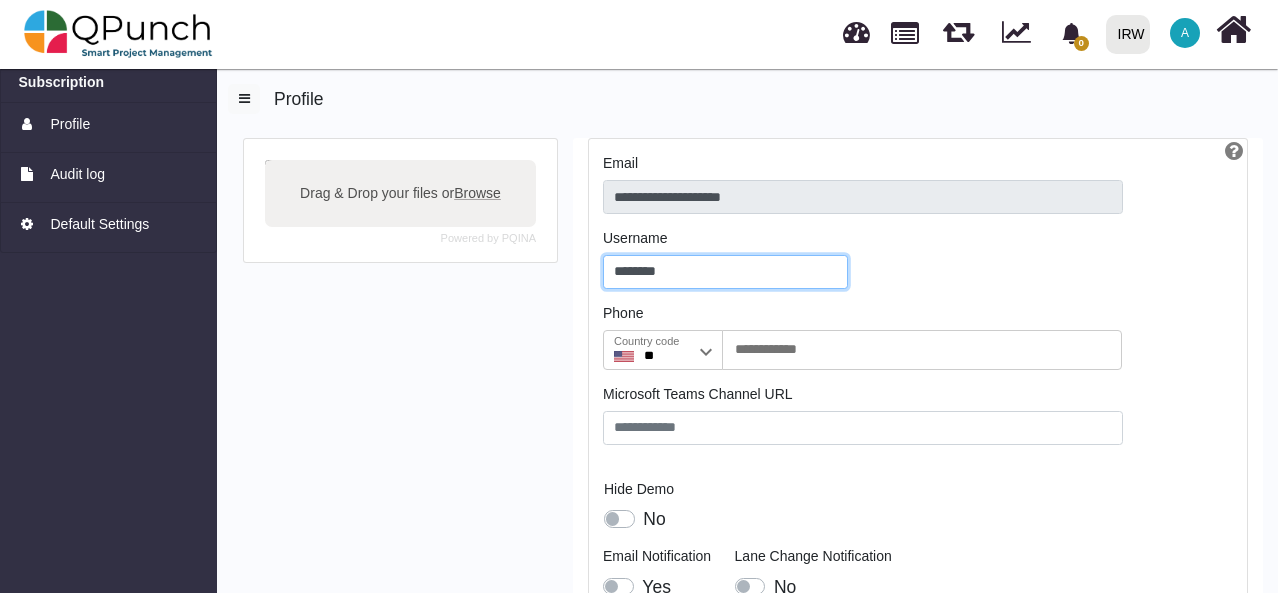 click on "********" at bounding box center [725, 272] 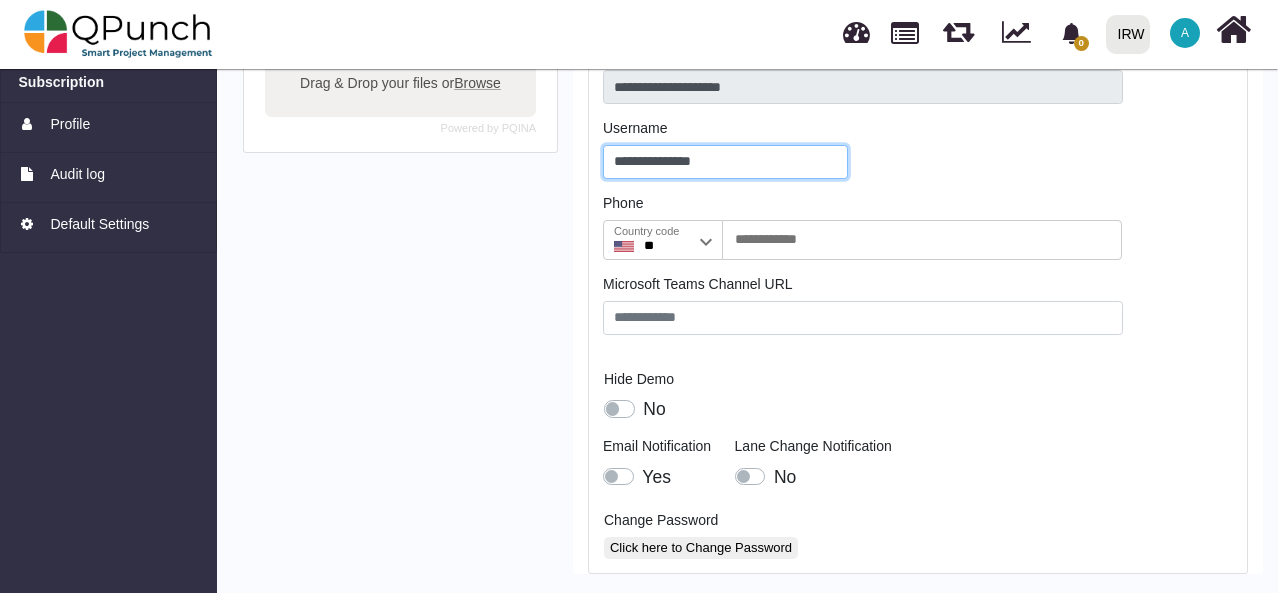 scroll, scrollTop: 111, scrollLeft: 0, axis: vertical 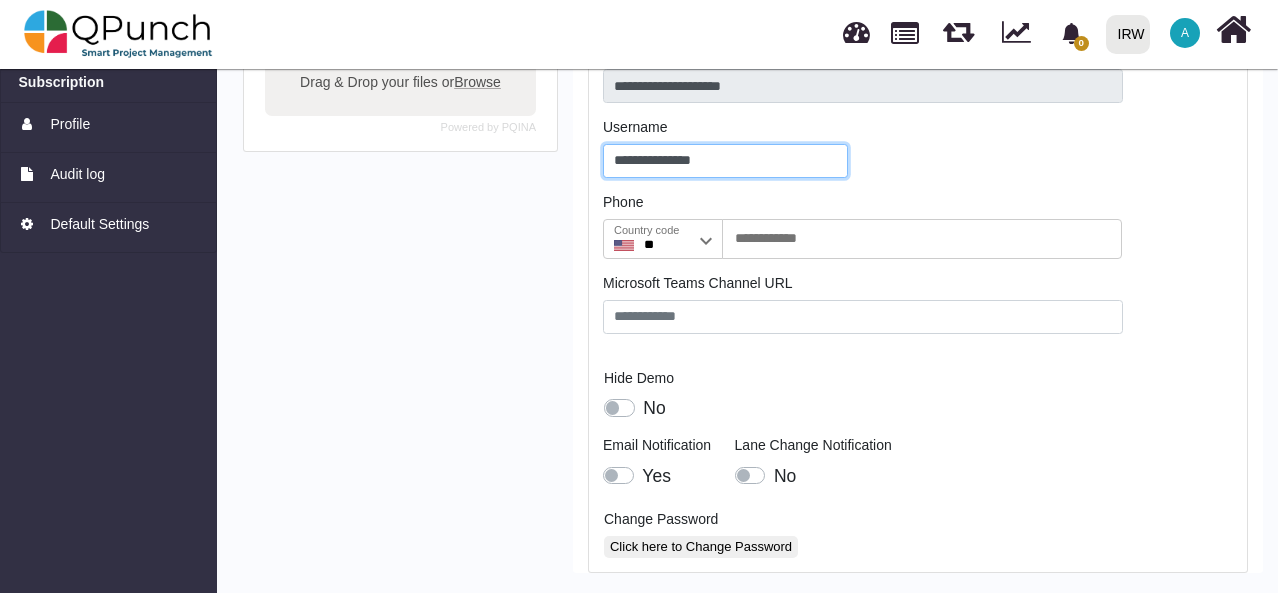 type on "**********" 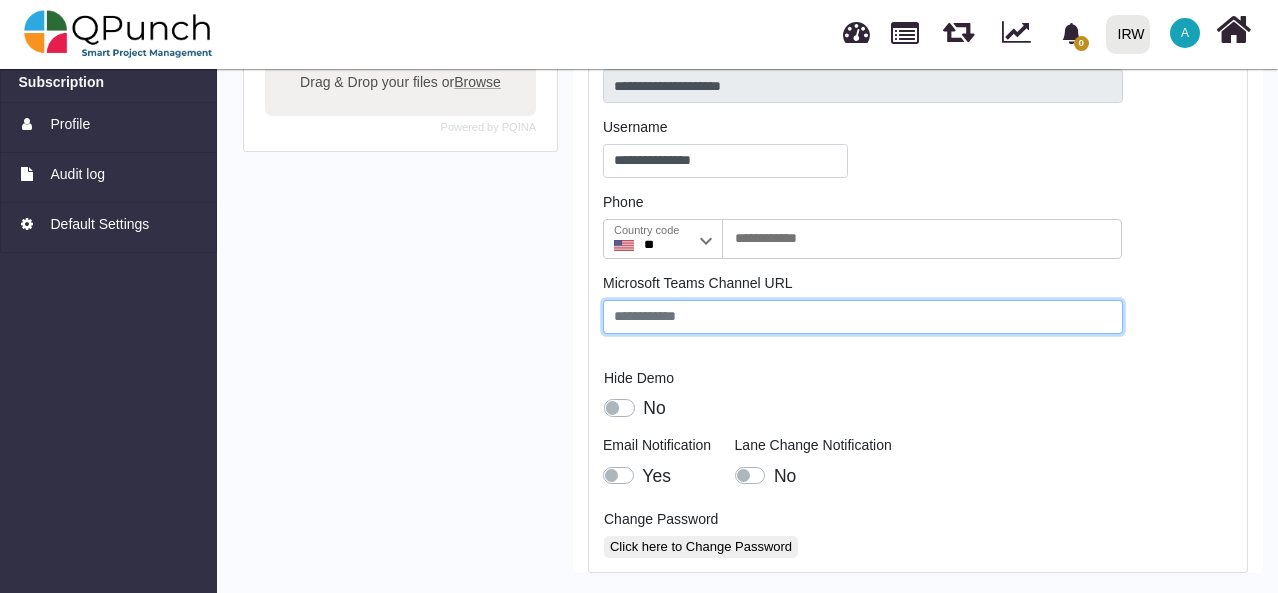 click at bounding box center [863, 317] 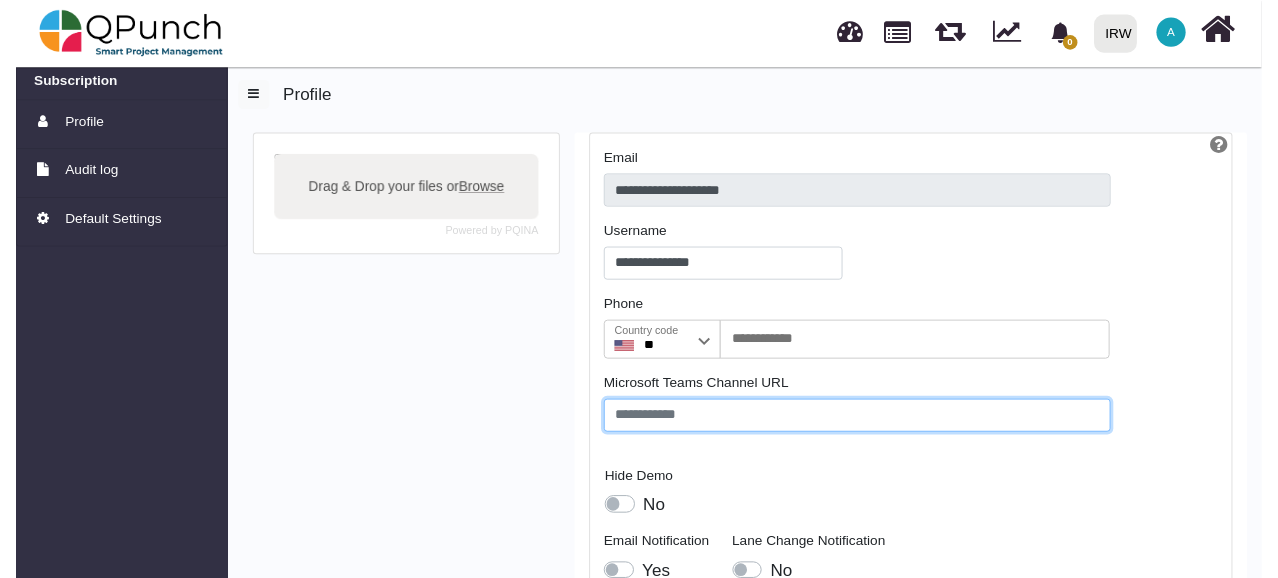 scroll, scrollTop: 0, scrollLeft: 0, axis: both 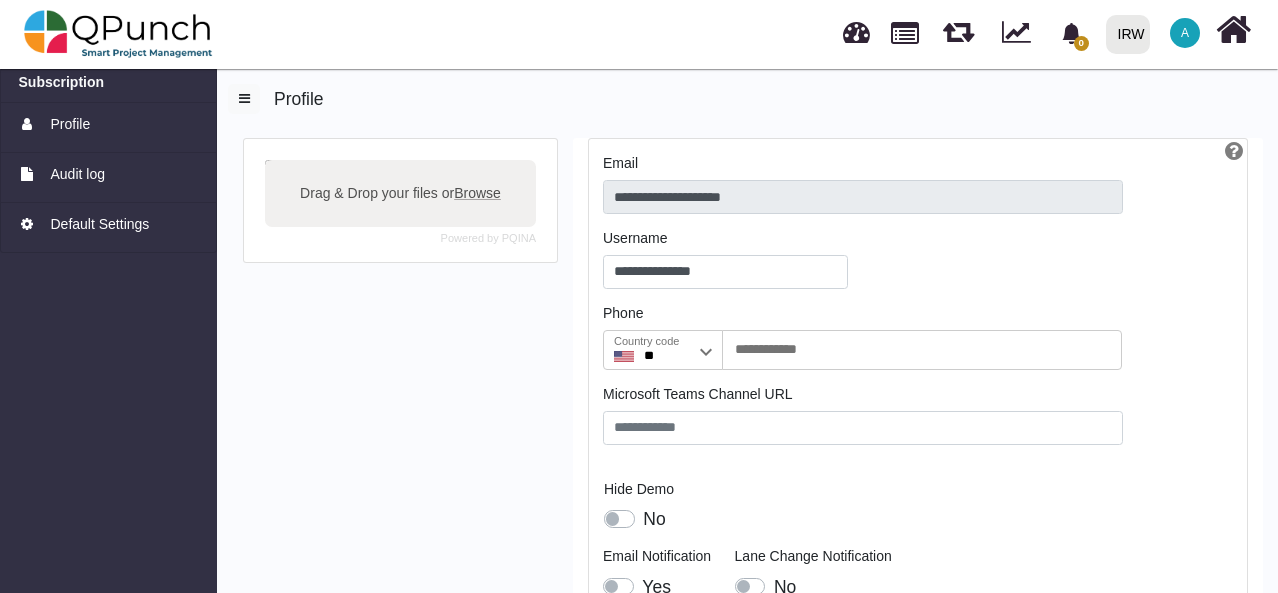 click at bounding box center (856, 29) 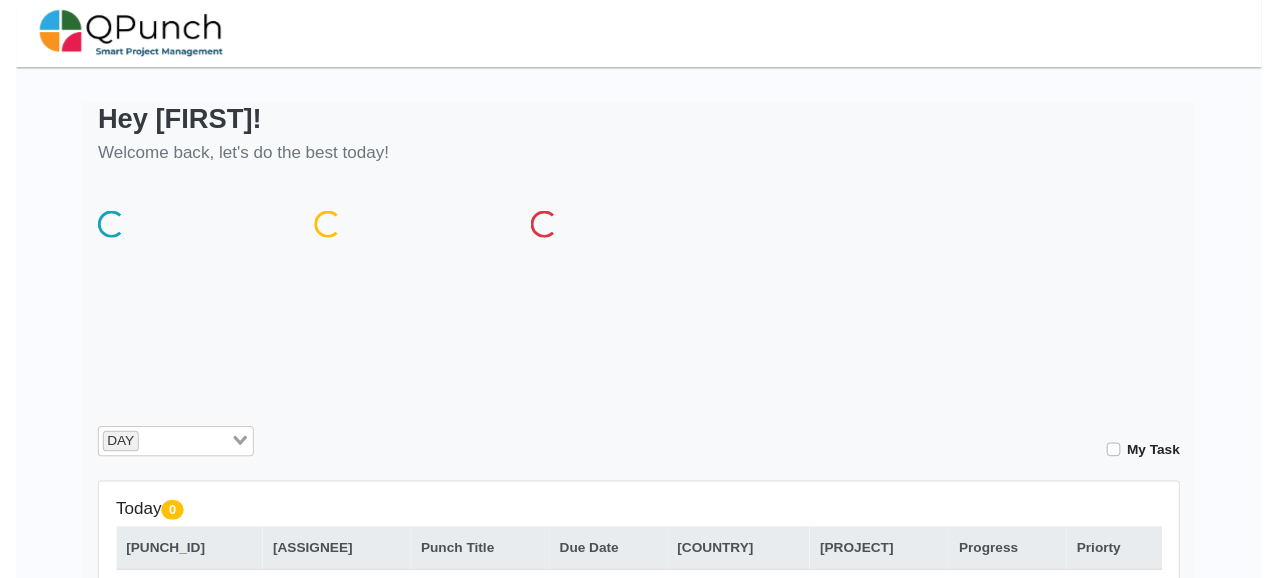 scroll, scrollTop: 0, scrollLeft: 0, axis: both 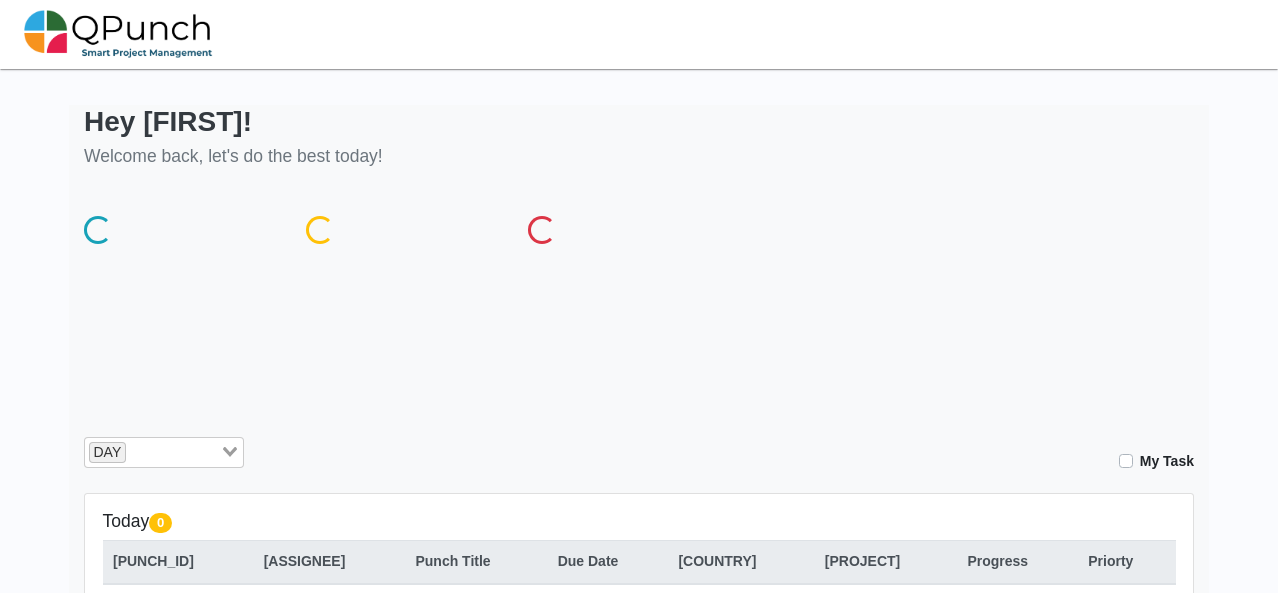 click on "Hey [NAME]!" at bounding box center [233, 122] 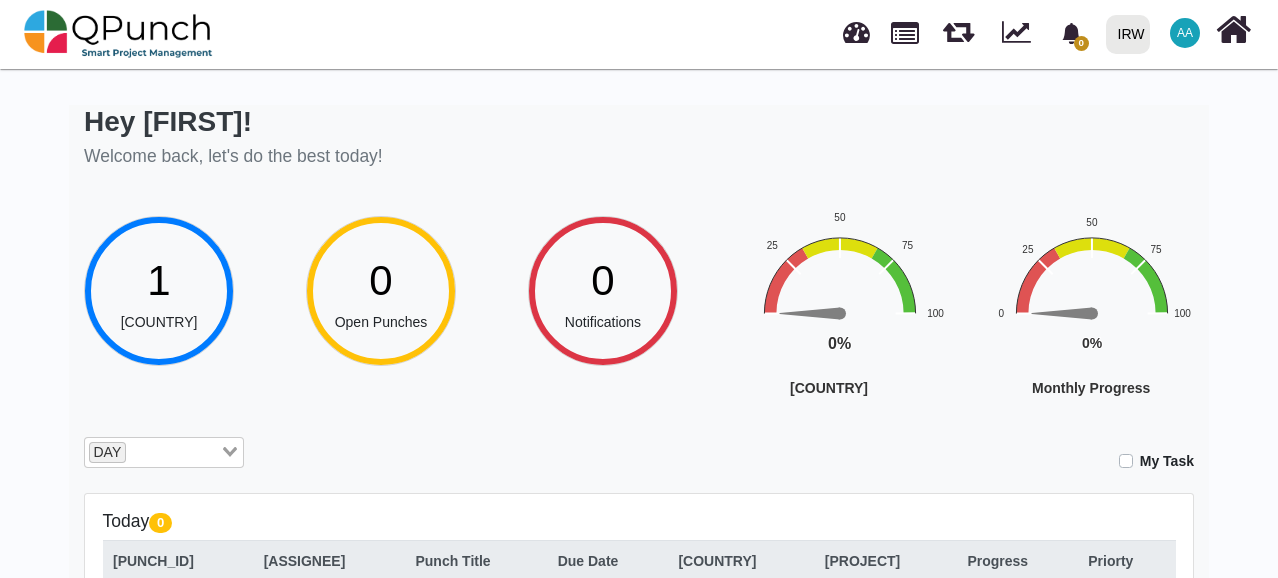 click on "[INITIALS]" at bounding box center [1185, 33] 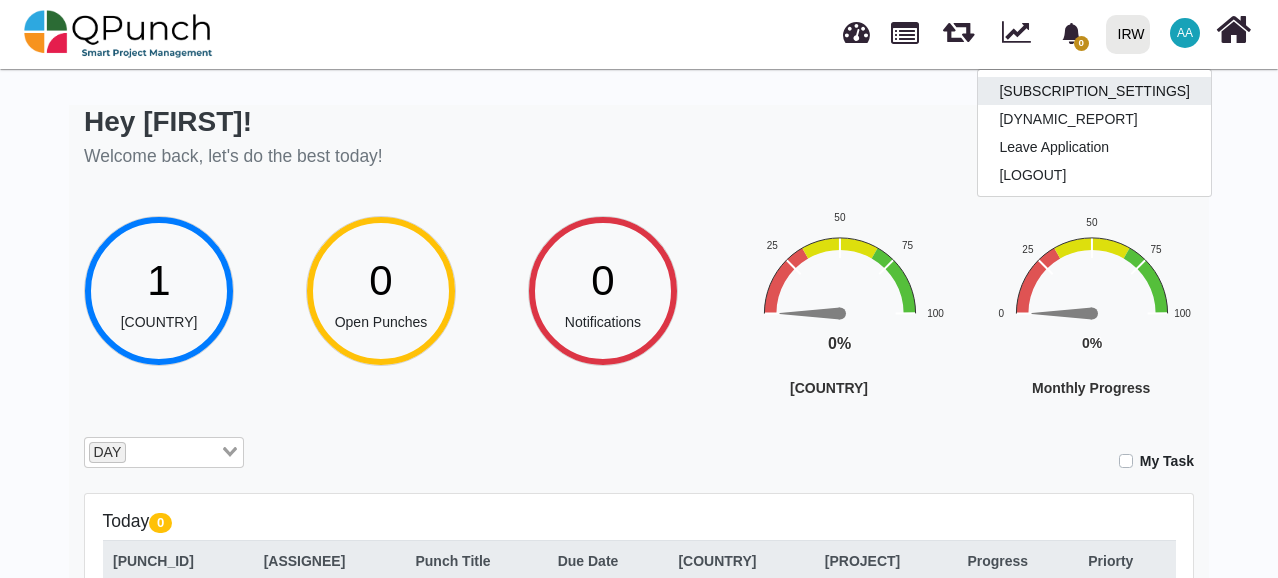 click on "Subscription Settings" at bounding box center (1124, 91) 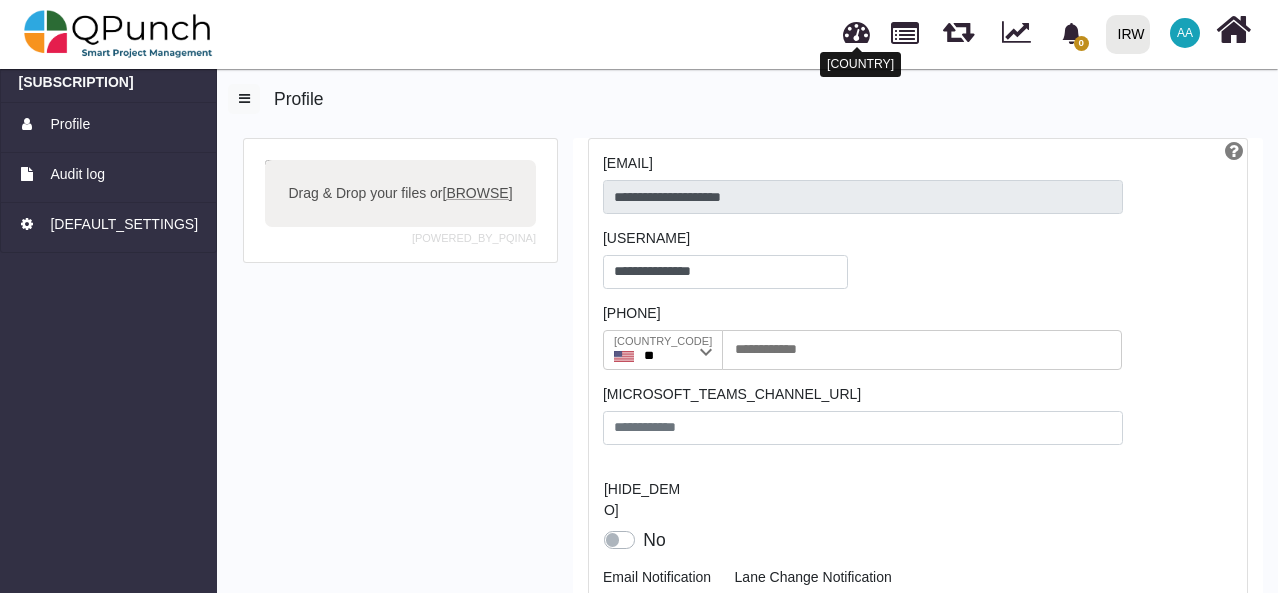 click at bounding box center [856, 29] 